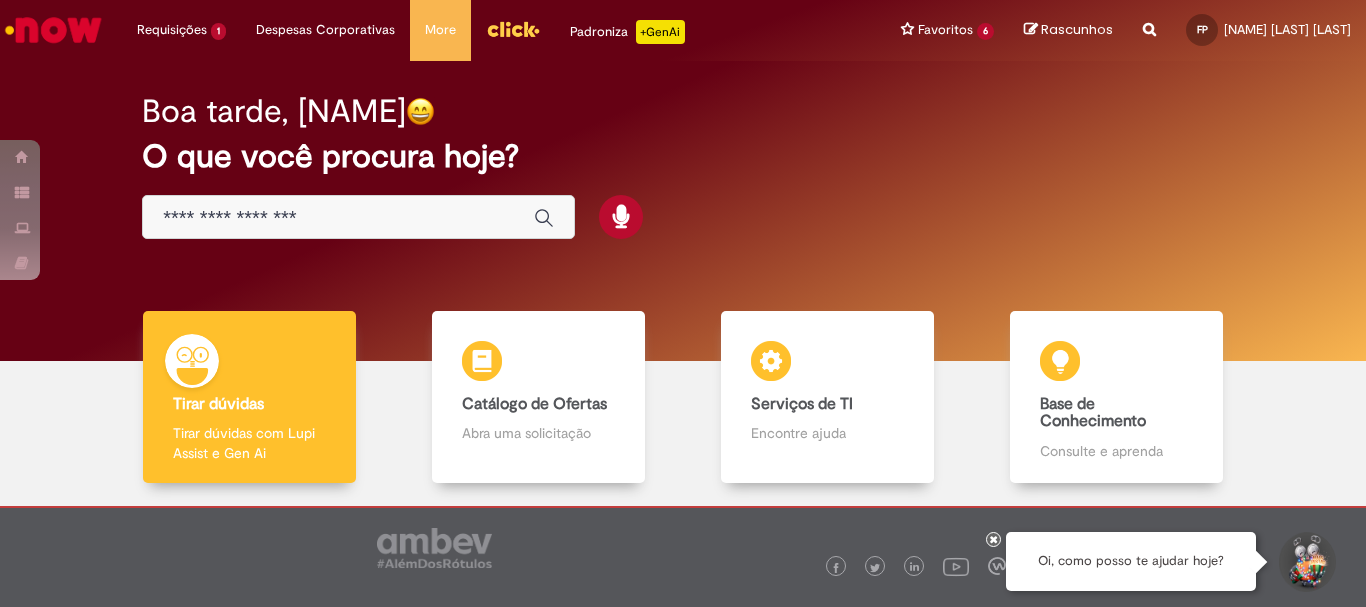 scroll, scrollTop: 0, scrollLeft: 0, axis: both 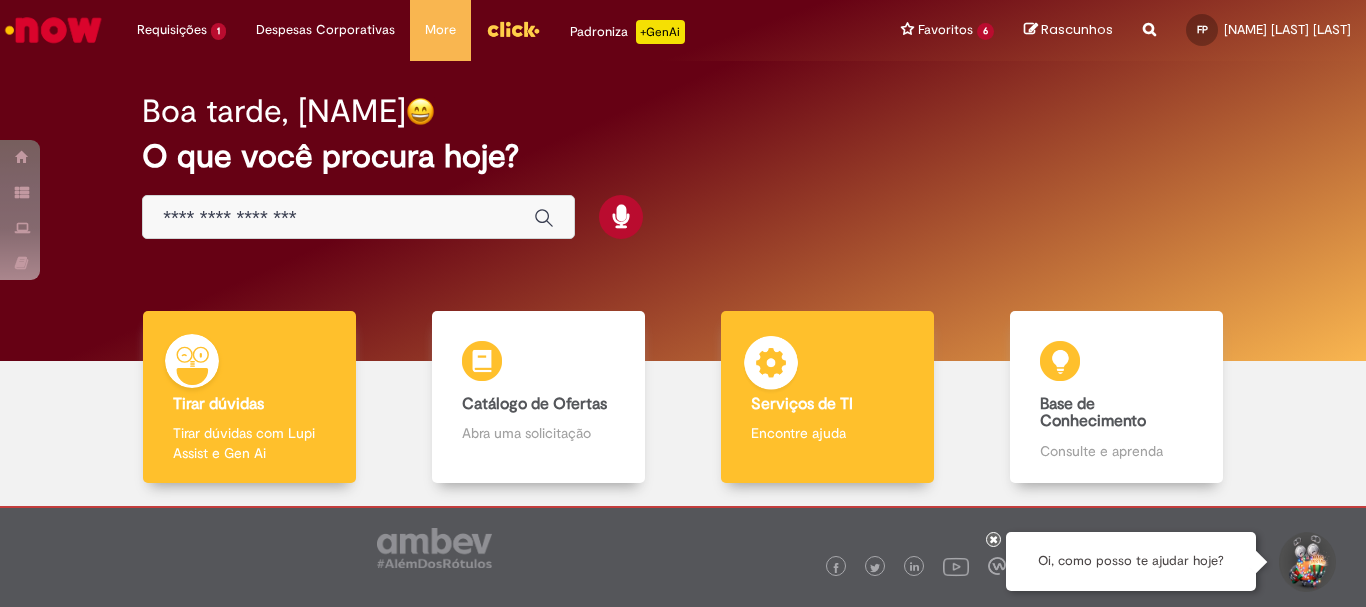click on "Encontre ajuda" at bounding box center (827, 433) 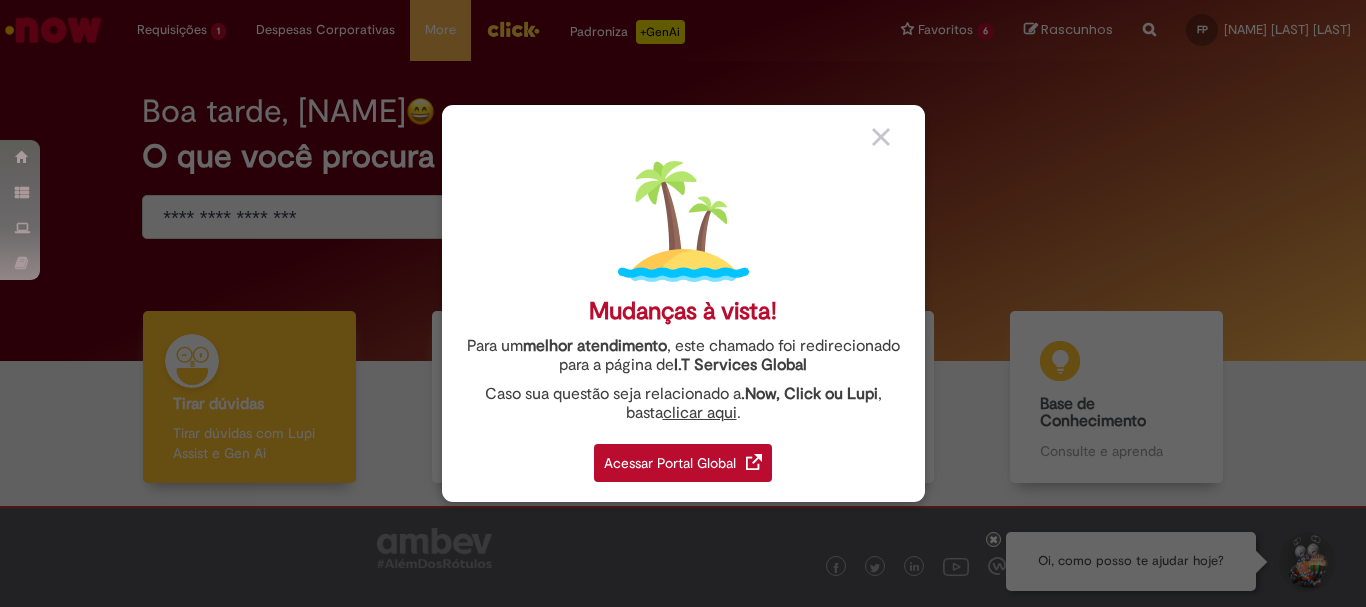 click on "Acessar Portal Global" at bounding box center [683, 463] 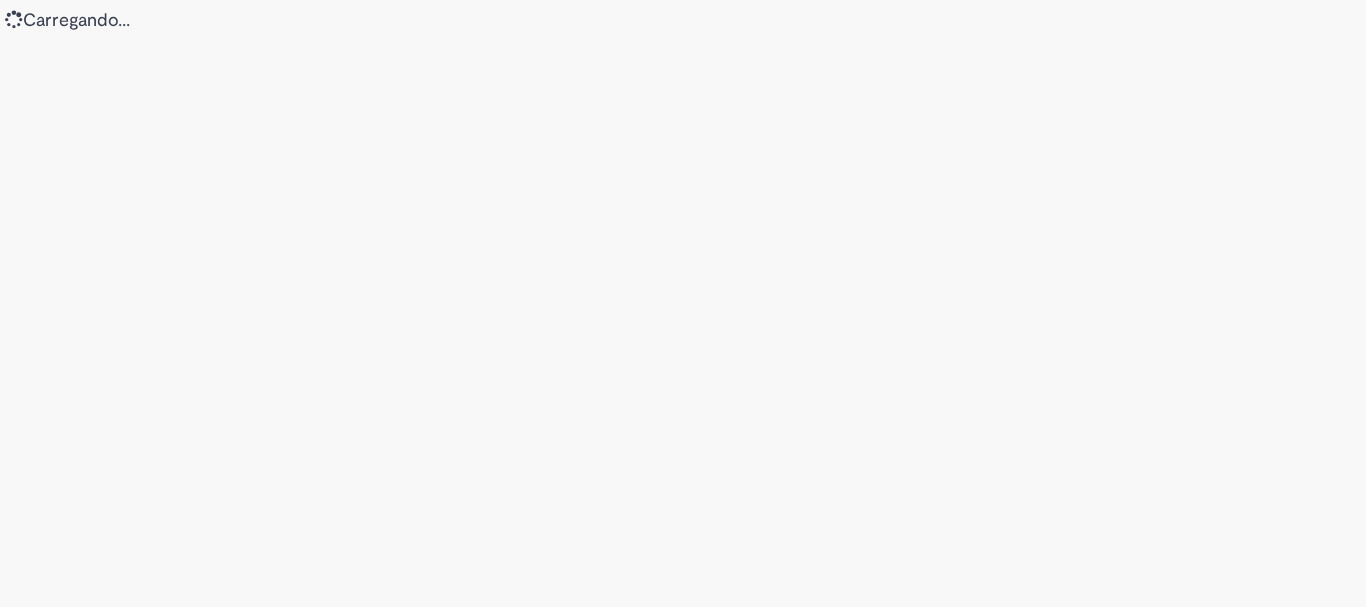 scroll, scrollTop: 0, scrollLeft: 0, axis: both 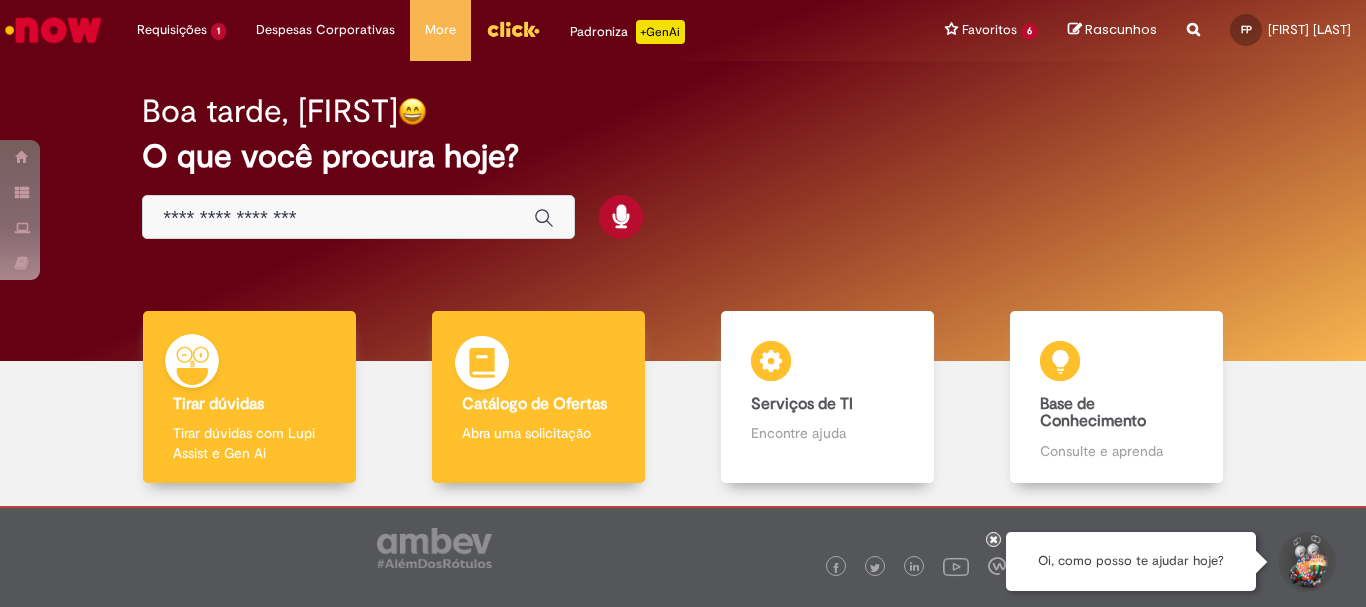 click on "Catálogo de Ofertas
Catálogo de Ofertas
Abra uma solicitação" at bounding box center [538, 397] 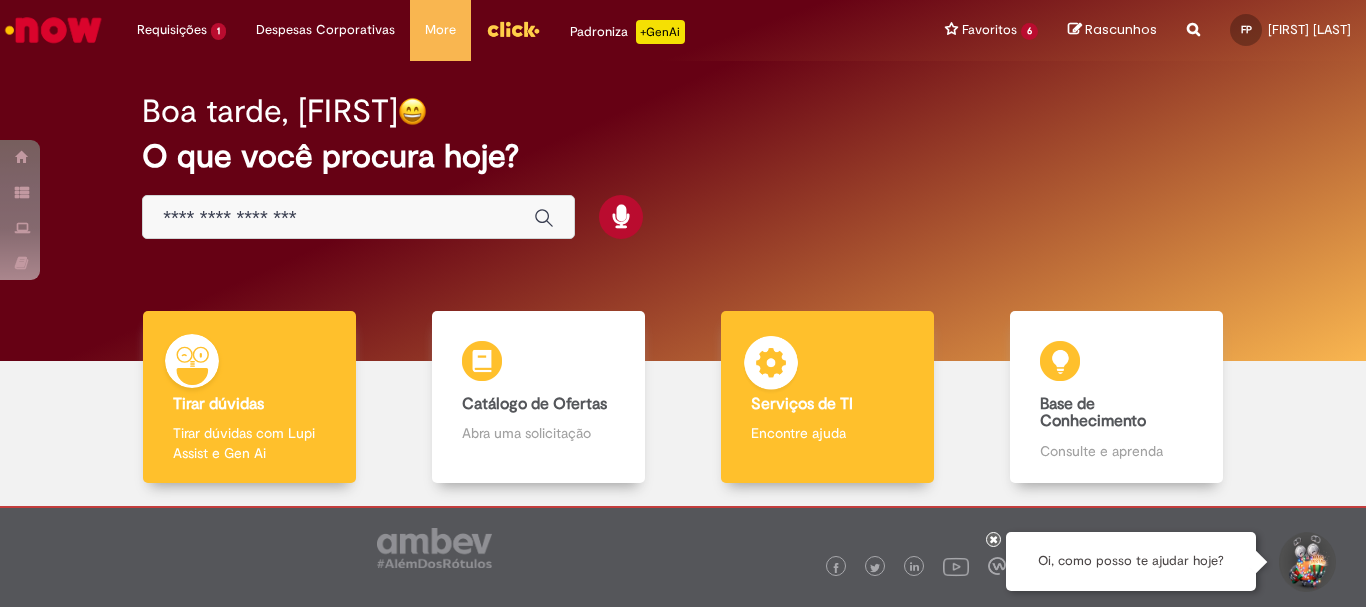 click on "Encontre ajuda" at bounding box center (827, 433) 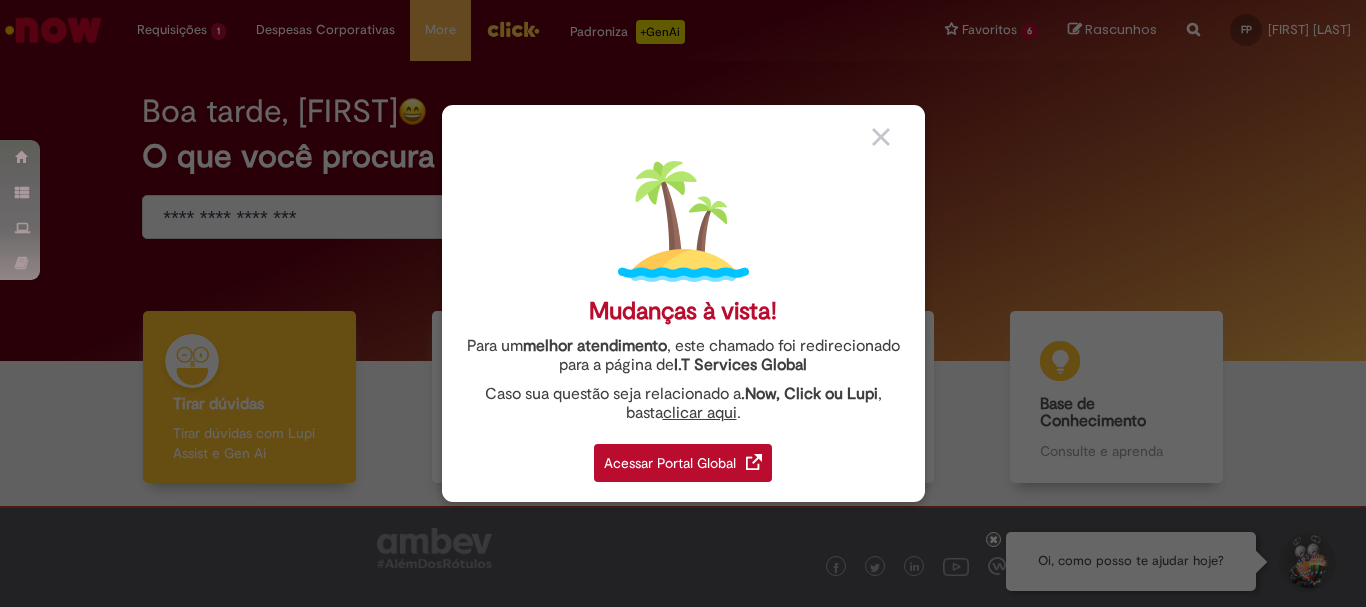 click on "Acessar Portal Global" at bounding box center [683, 463] 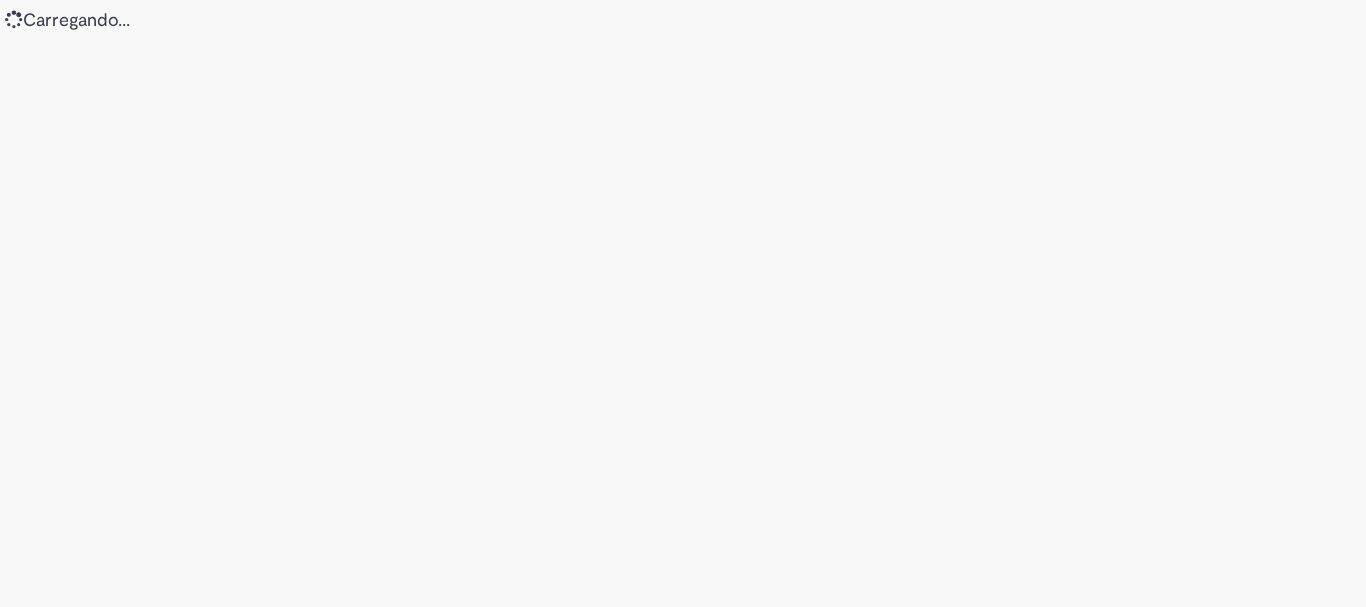 scroll, scrollTop: 0, scrollLeft: 0, axis: both 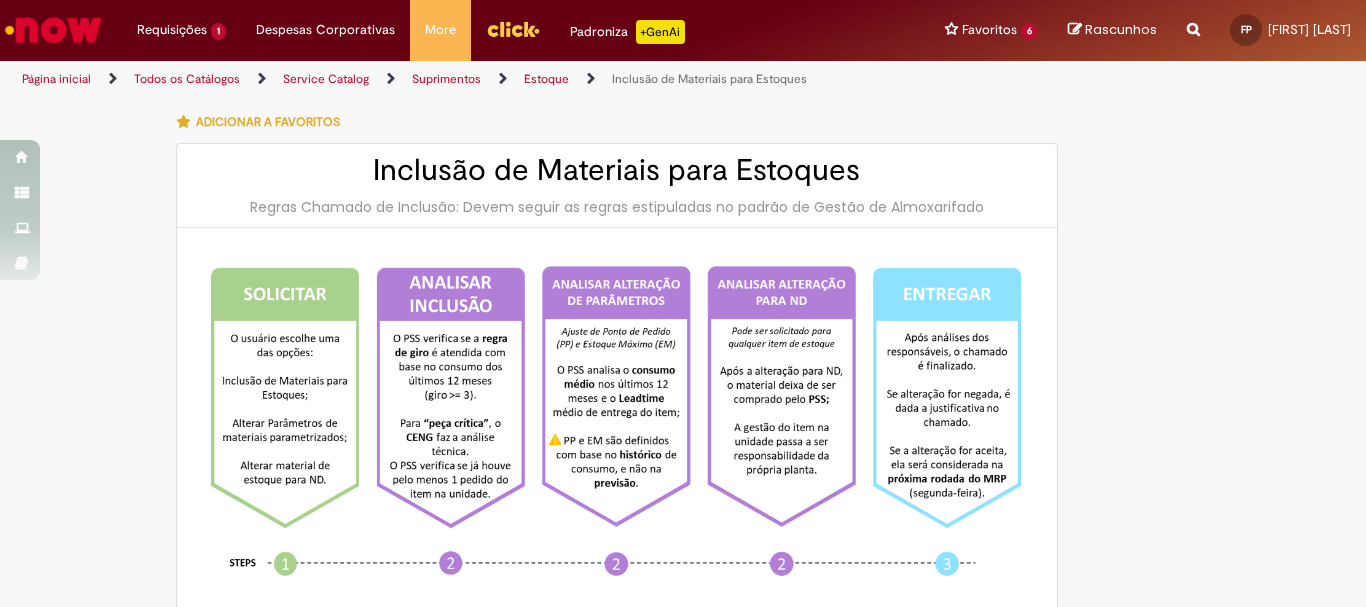 type on "********" 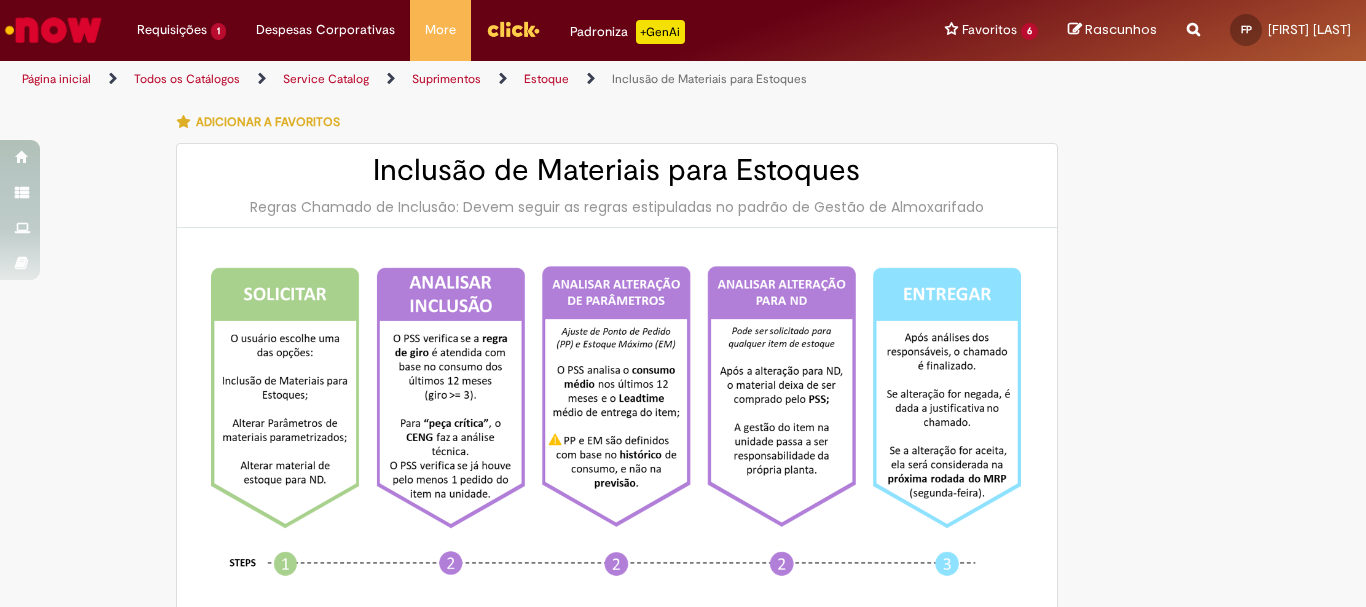 click at bounding box center [53, 30] 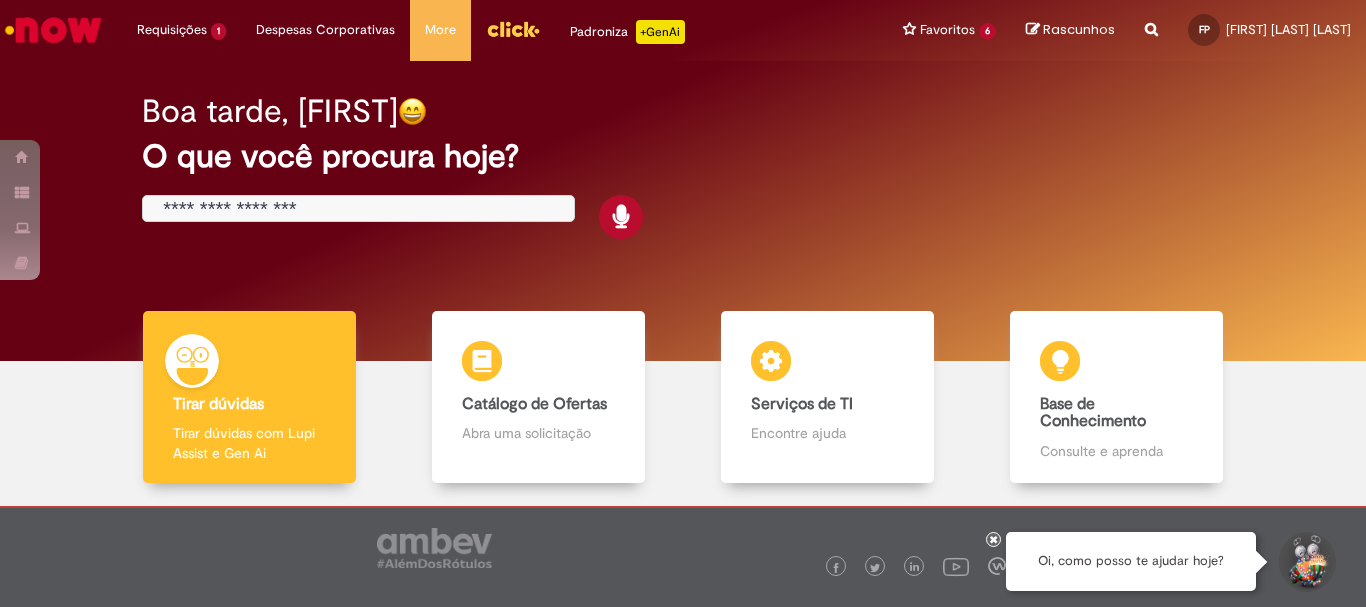 scroll, scrollTop: 0, scrollLeft: 0, axis: both 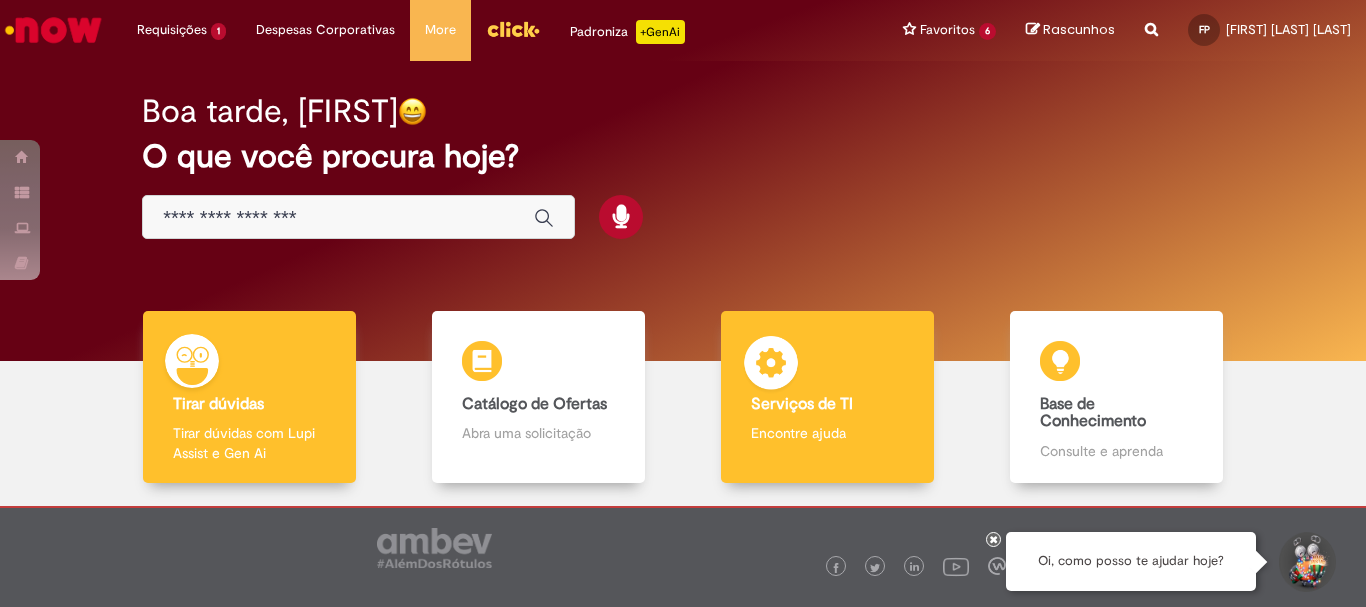 click on "Serviços de TI" at bounding box center [802, 404] 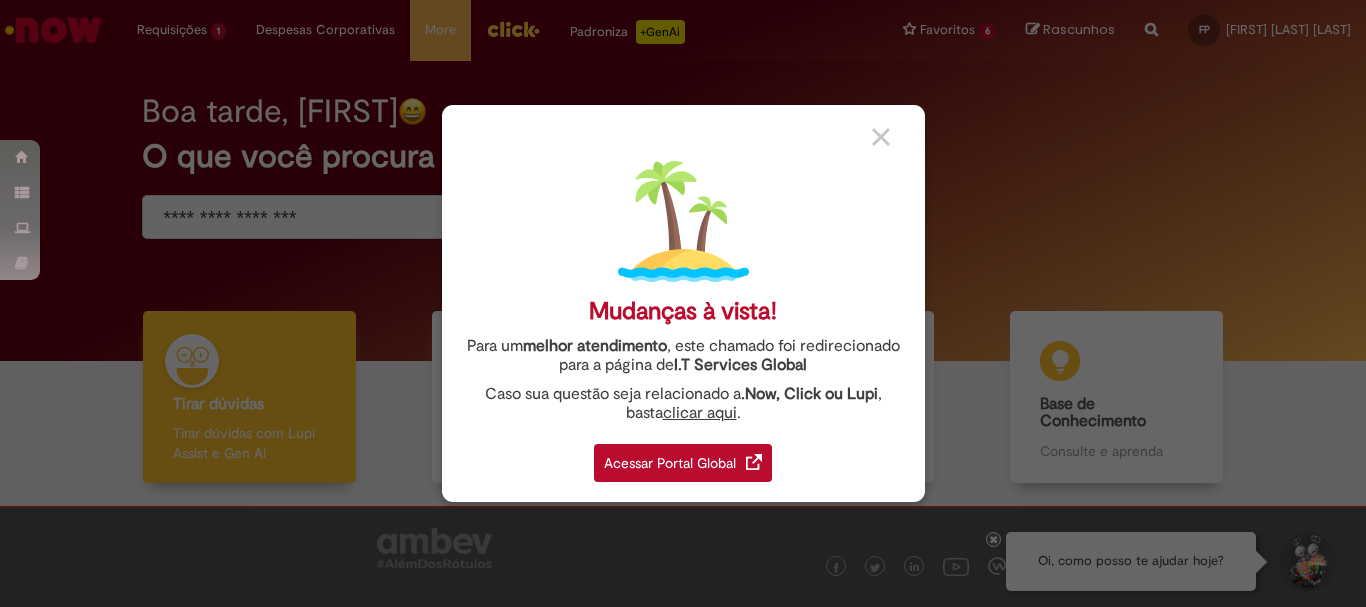 click on "Acessar Portal Global" at bounding box center (683, 463) 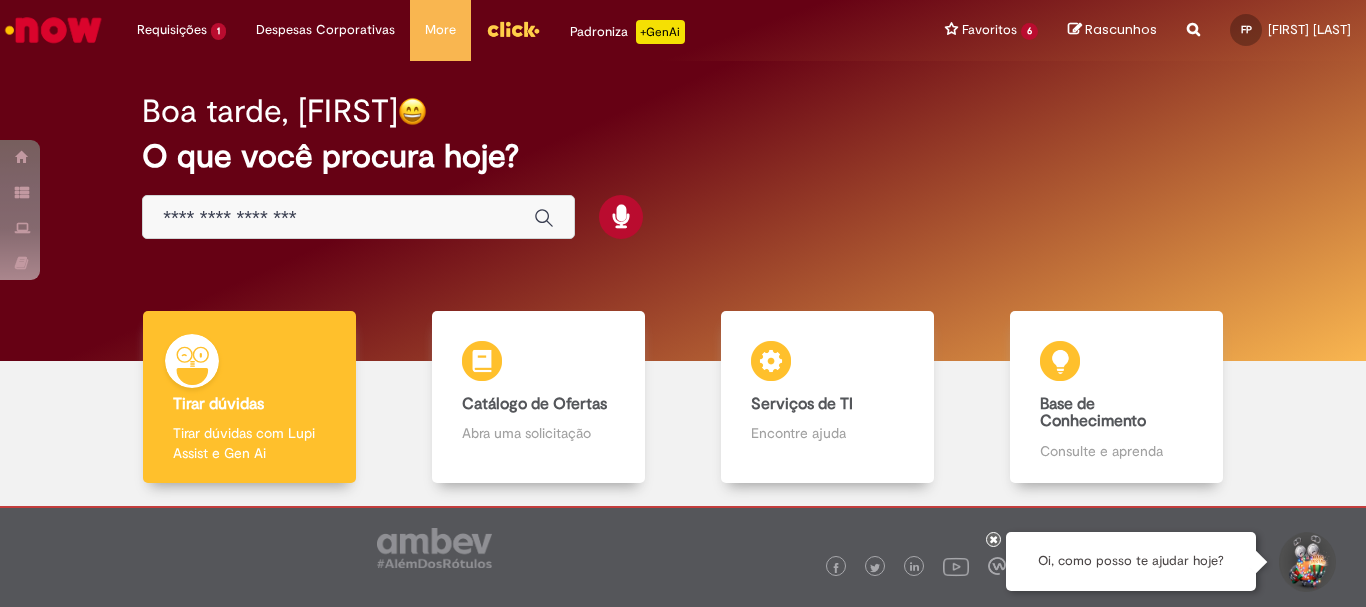 scroll, scrollTop: 0, scrollLeft: 0, axis: both 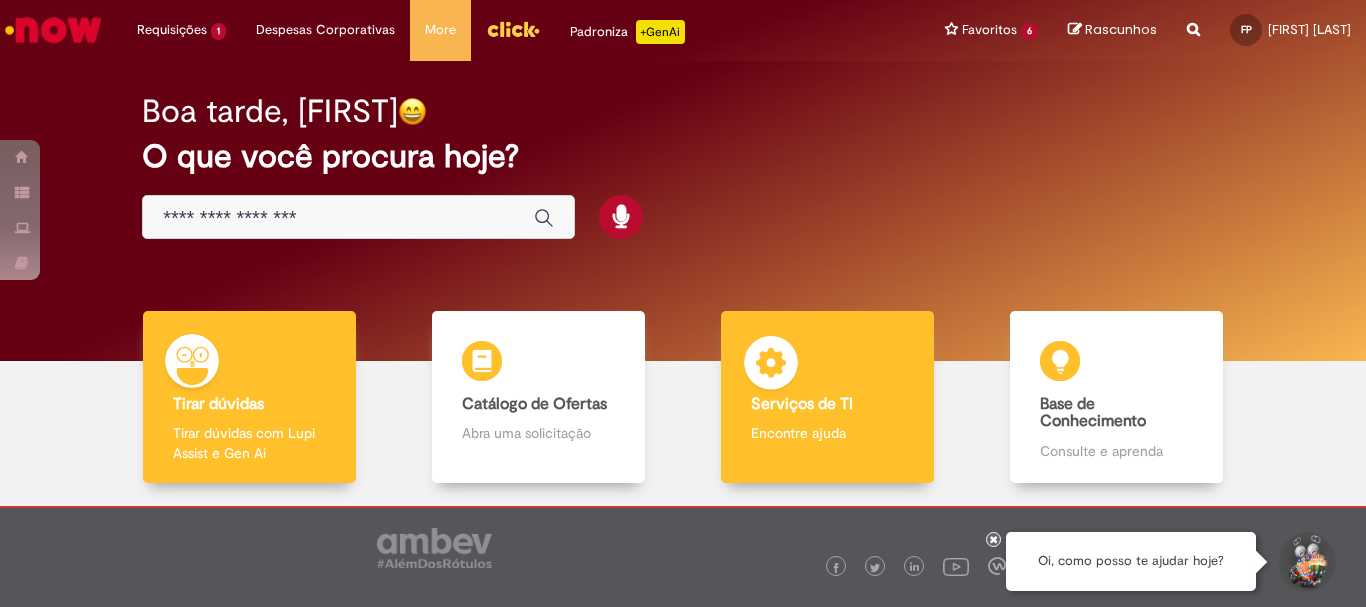 click on "Encontre ajuda" at bounding box center [827, 433] 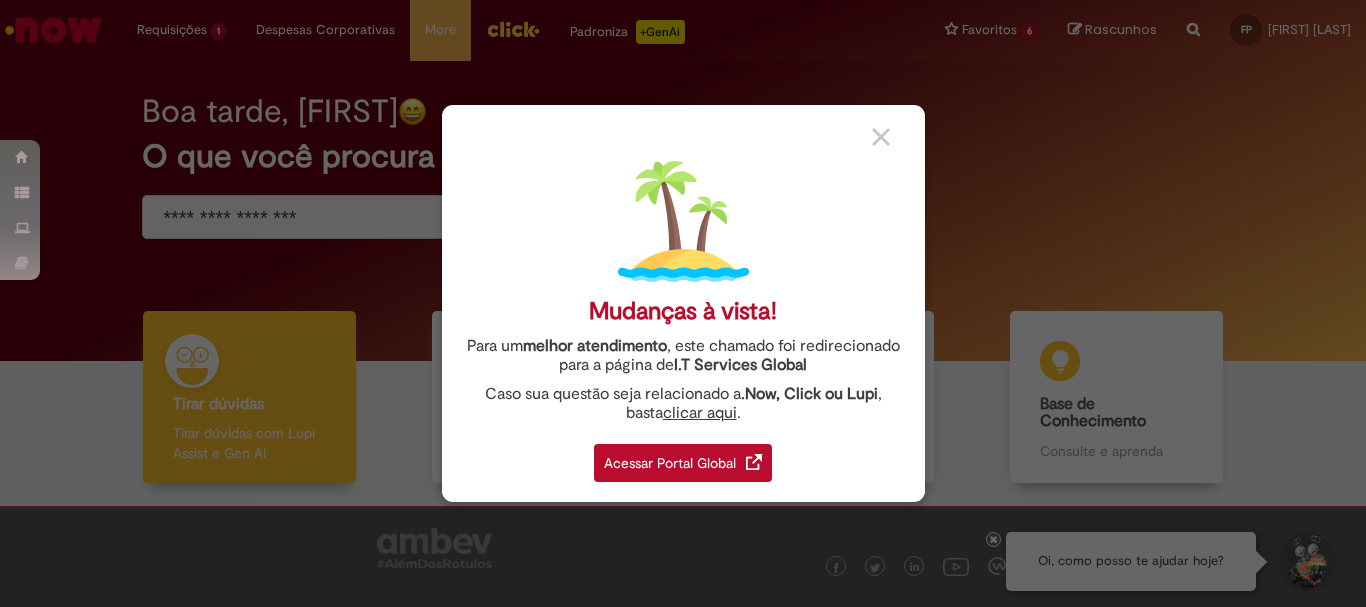 click on "Acessar Portal Global" at bounding box center [683, 463] 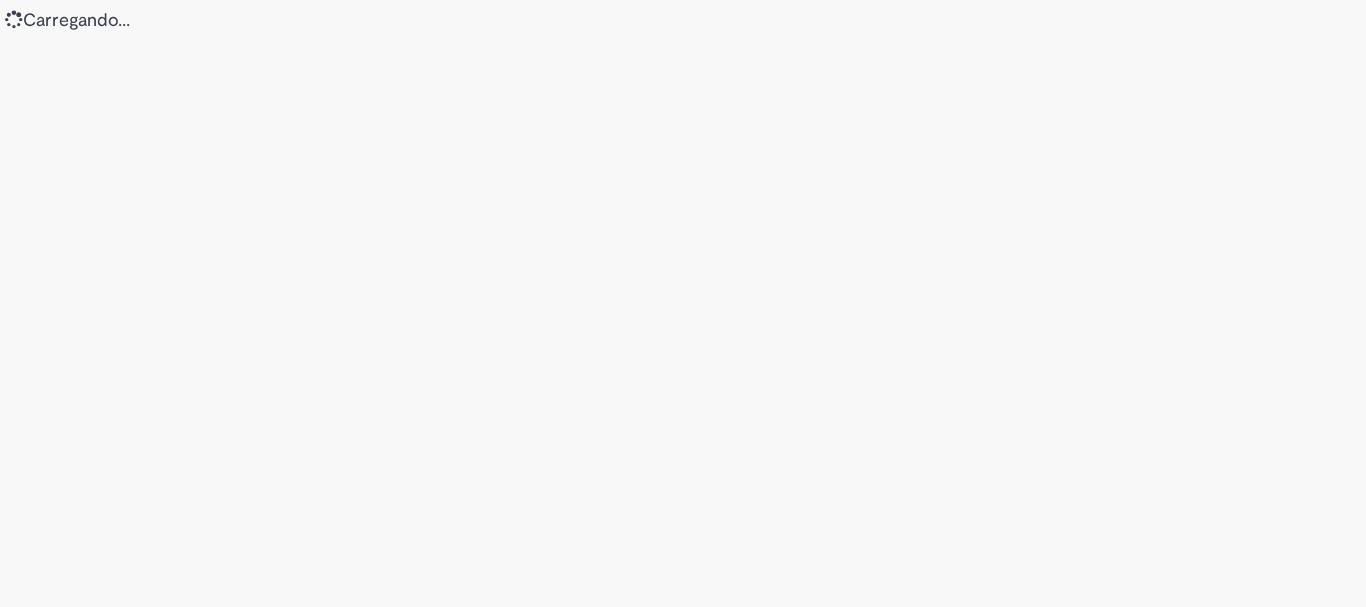 scroll, scrollTop: 0, scrollLeft: 0, axis: both 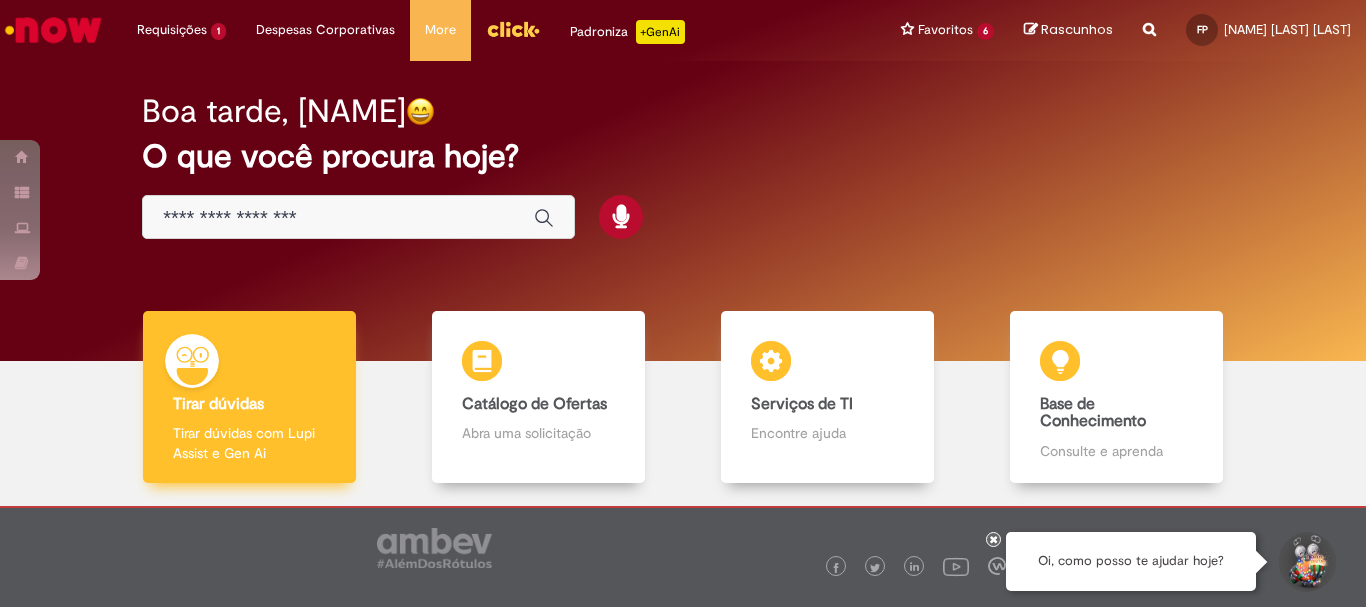 click on "Tirar dúvidas com Lupi Assist e Gen Ai" at bounding box center (249, 443) 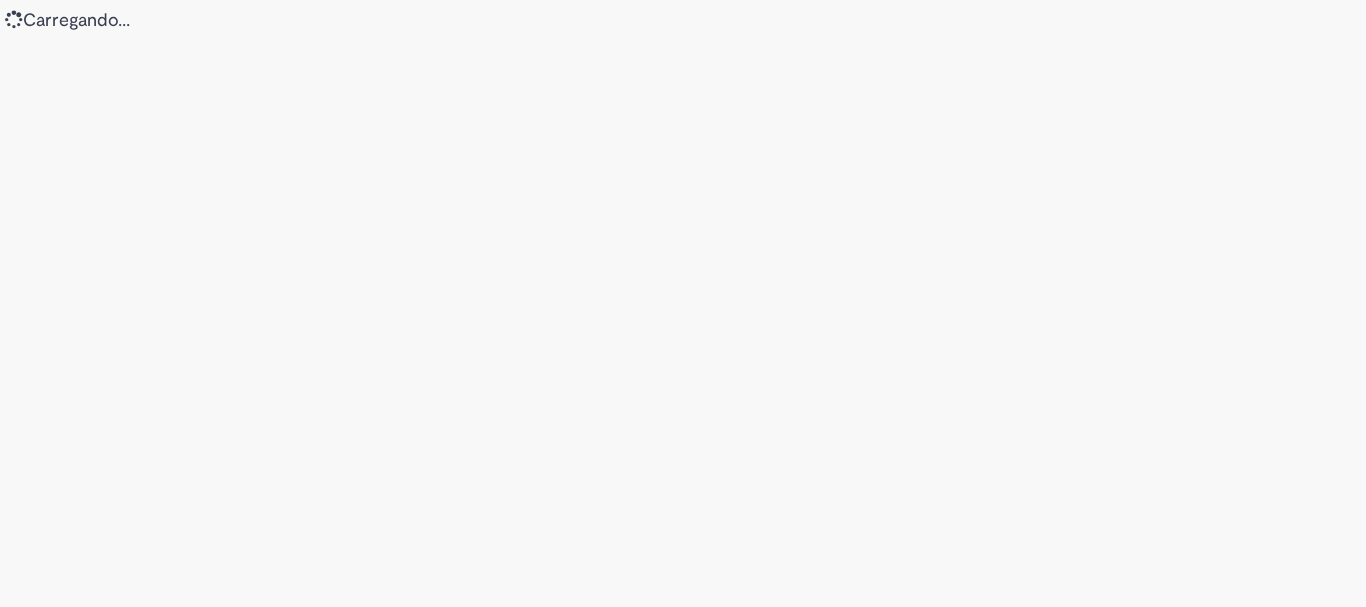 scroll, scrollTop: 0, scrollLeft: 0, axis: both 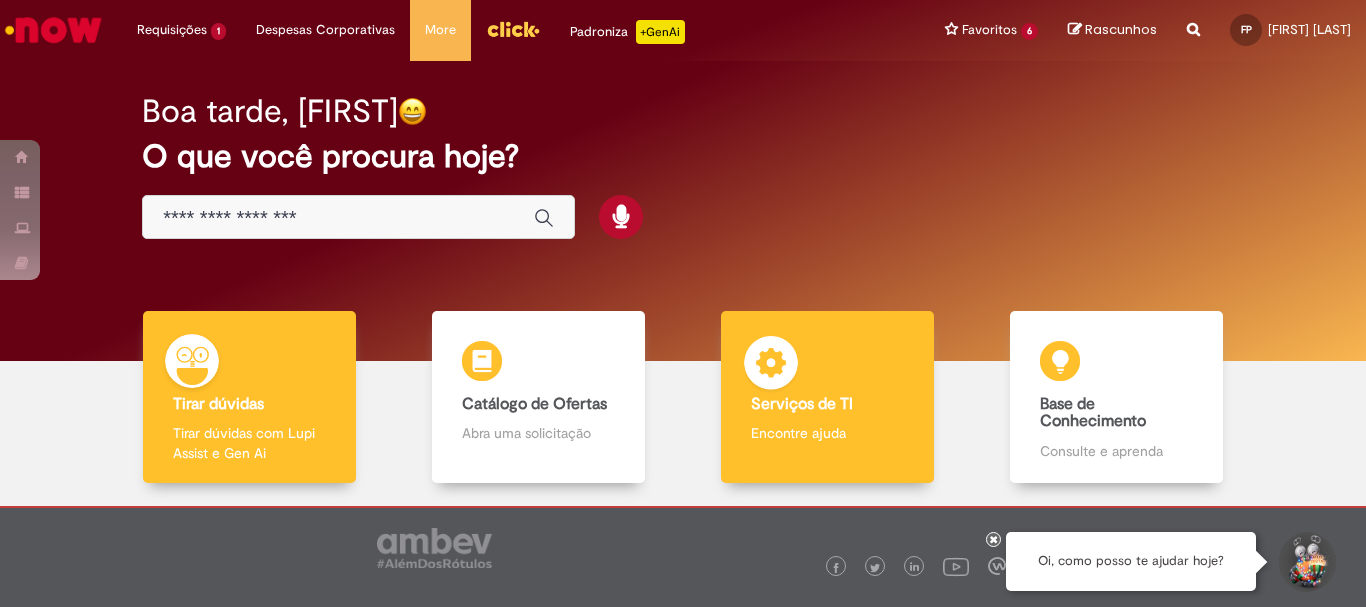 click on "Encontre ajuda" at bounding box center [827, 433] 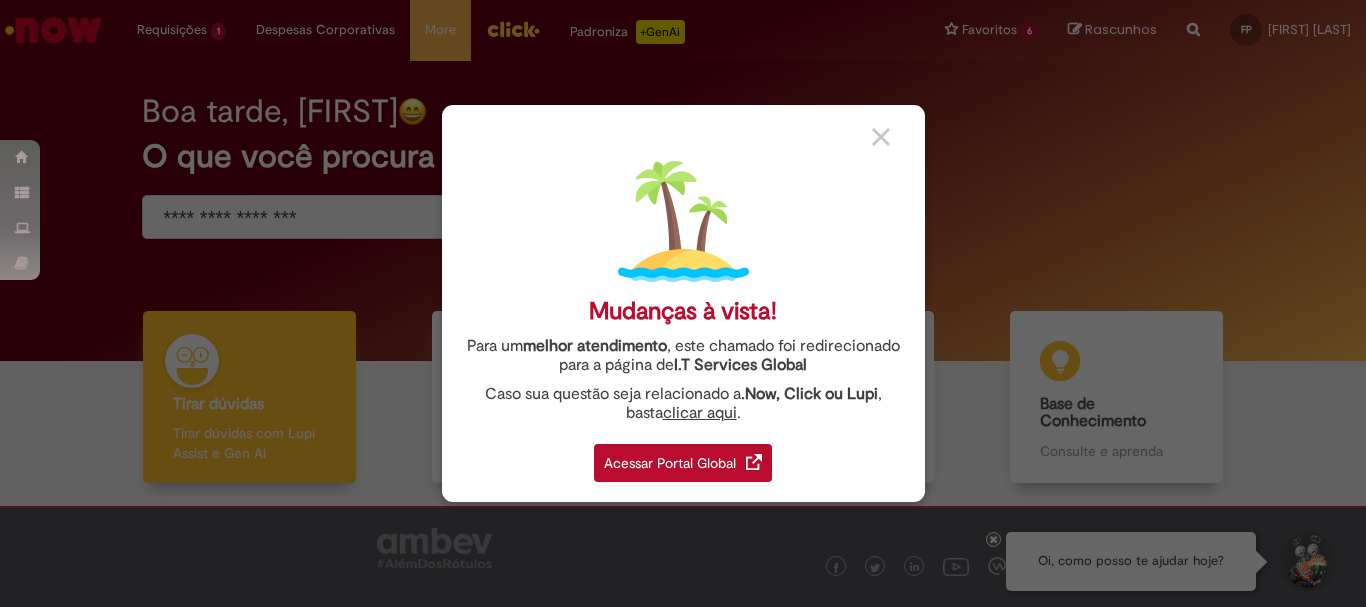 click on "Acessar Portal Global" at bounding box center (683, 463) 